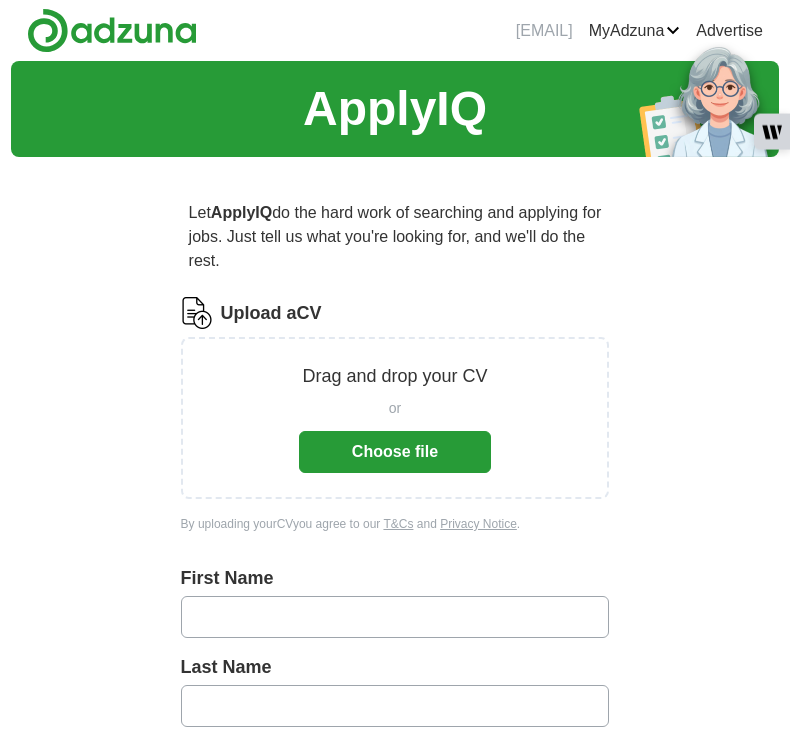 scroll, scrollTop: 0, scrollLeft: 0, axis: both 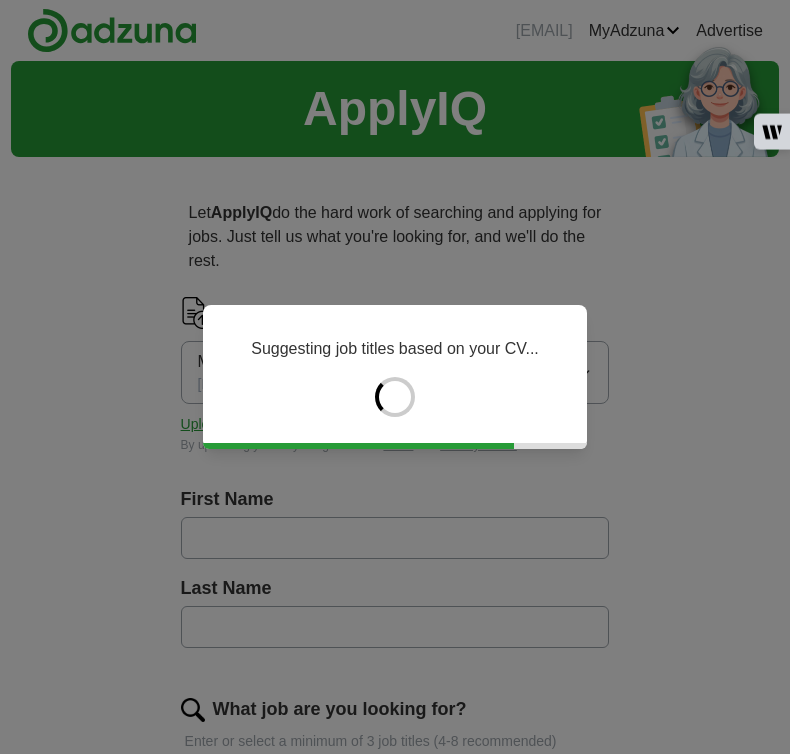 type on "*****" 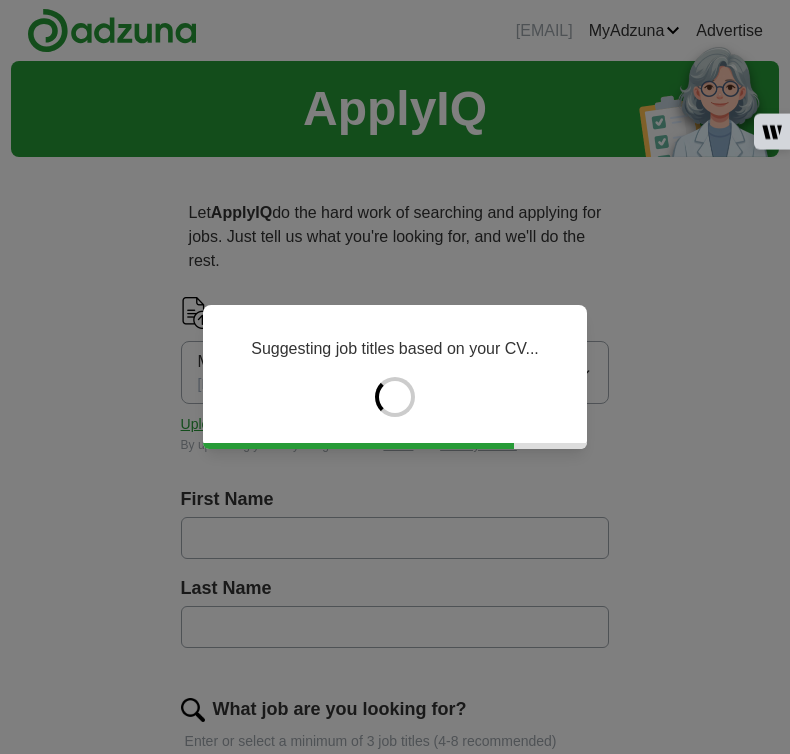 type on "******" 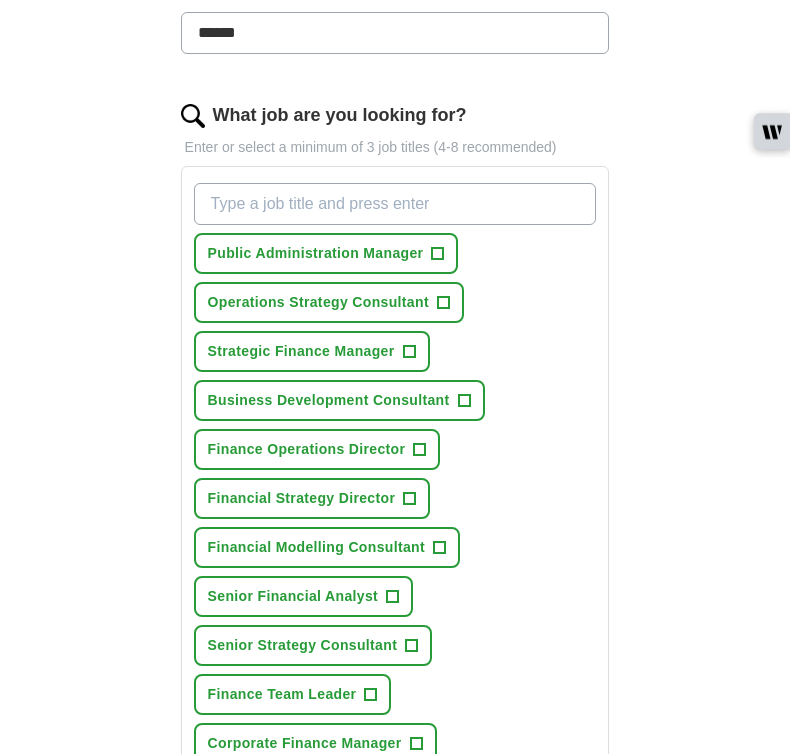 scroll, scrollTop: 597, scrollLeft: 0, axis: vertical 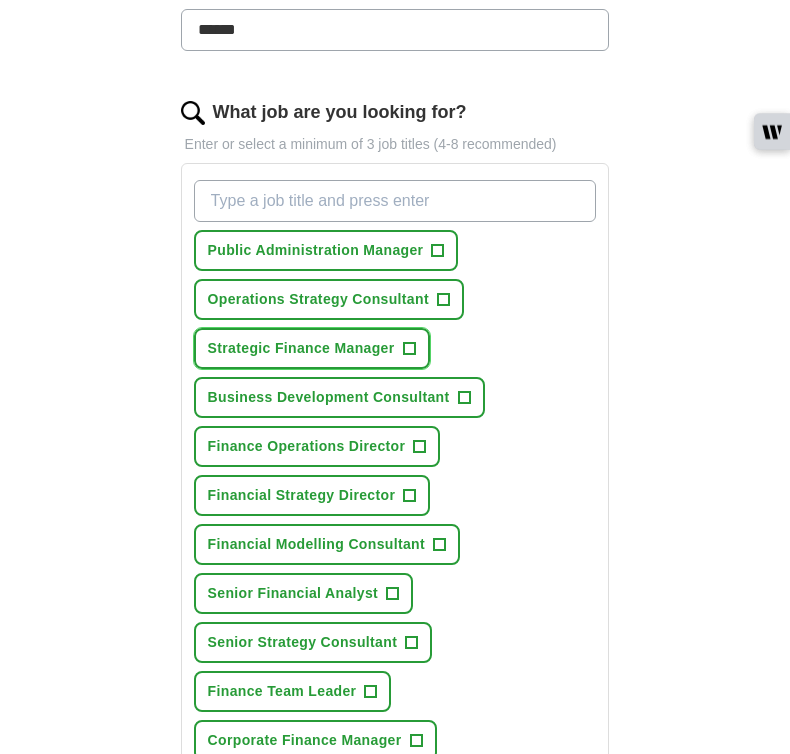 click on "+" at bounding box center (409, 349) 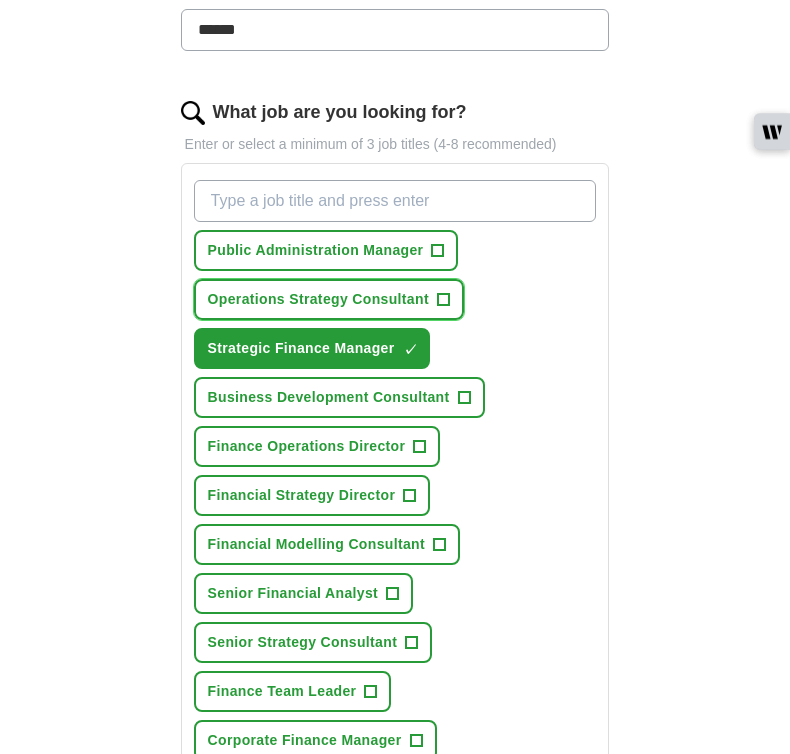 click on "Operations Strategy Consultant +" at bounding box center (329, 299) 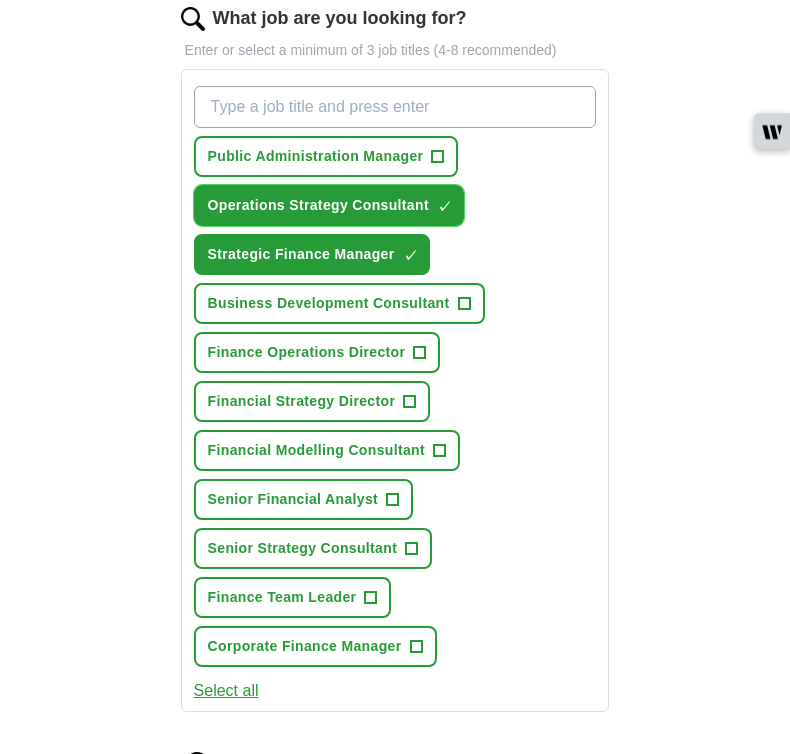 scroll, scrollTop: 697, scrollLeft: 0, axis: vertical 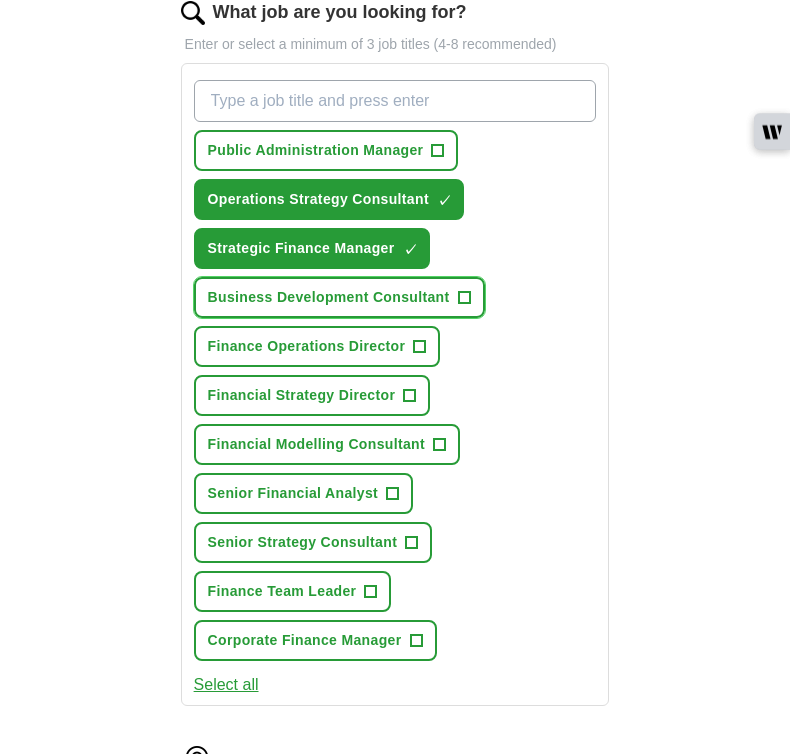 click on "+" at bounding box center (464, 298) 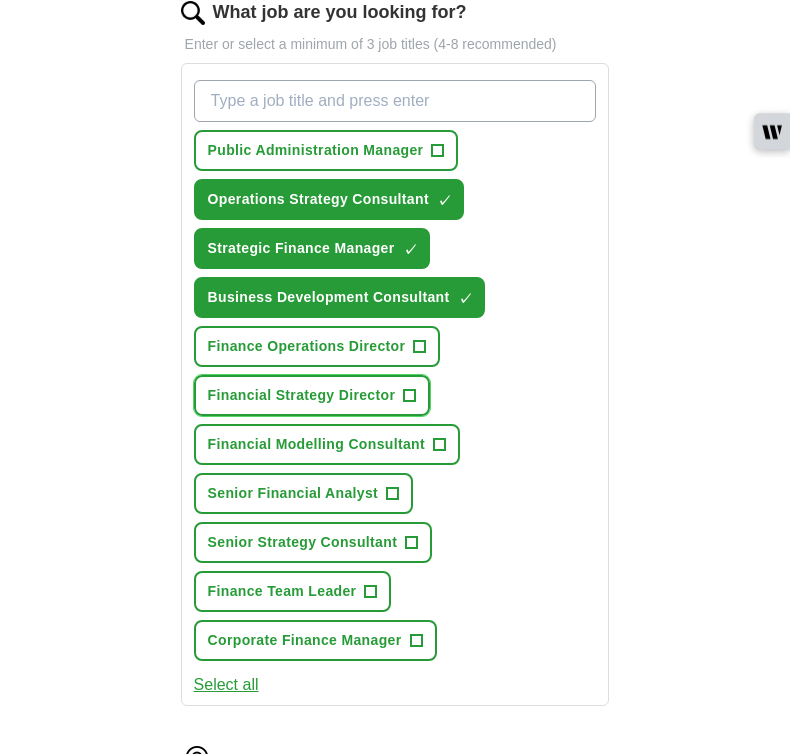 click on "+" at bounding box center (410, 396) 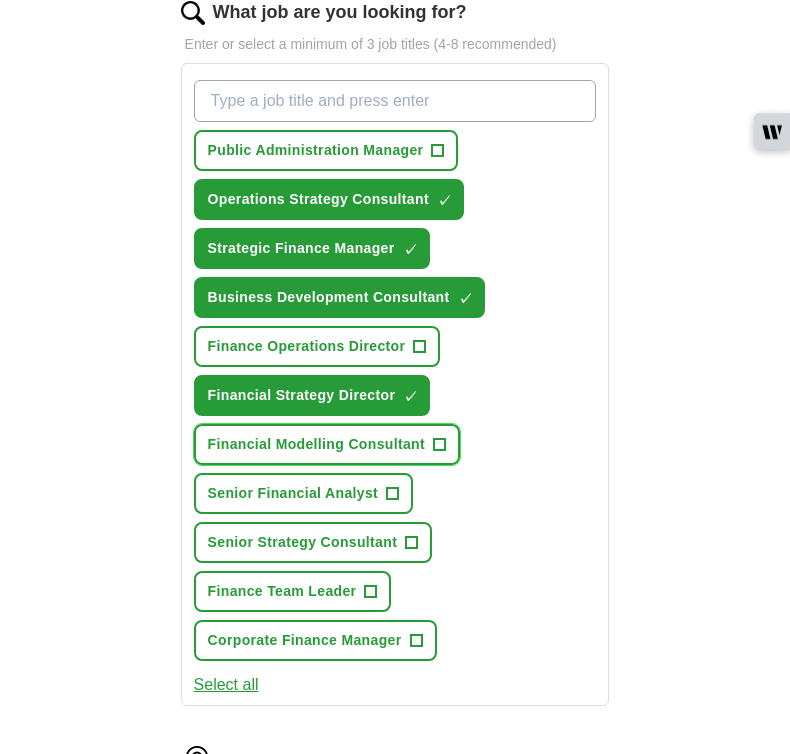 click on "+" at bounding box center [439, 445] 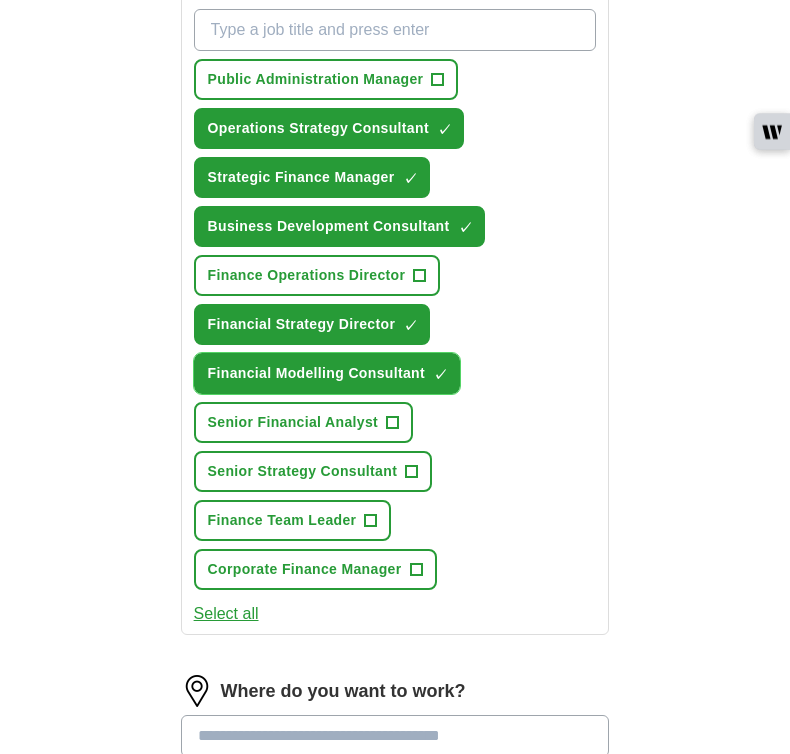 scroll, scrollTop: 769, scrollLeft: 0, axis: vertical 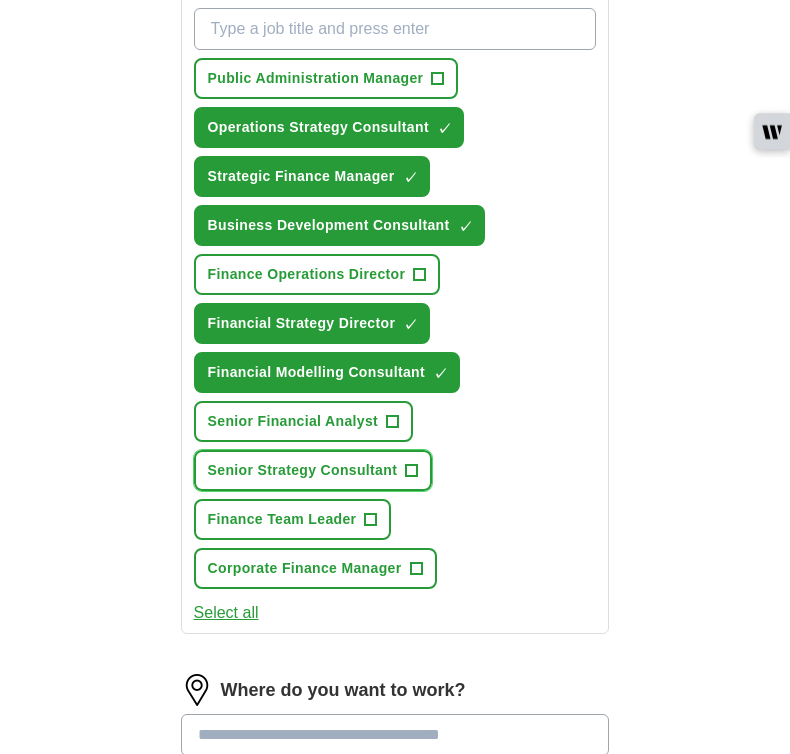 click on "Senior Strategy Consultant +" at bounding box center [313, 470] 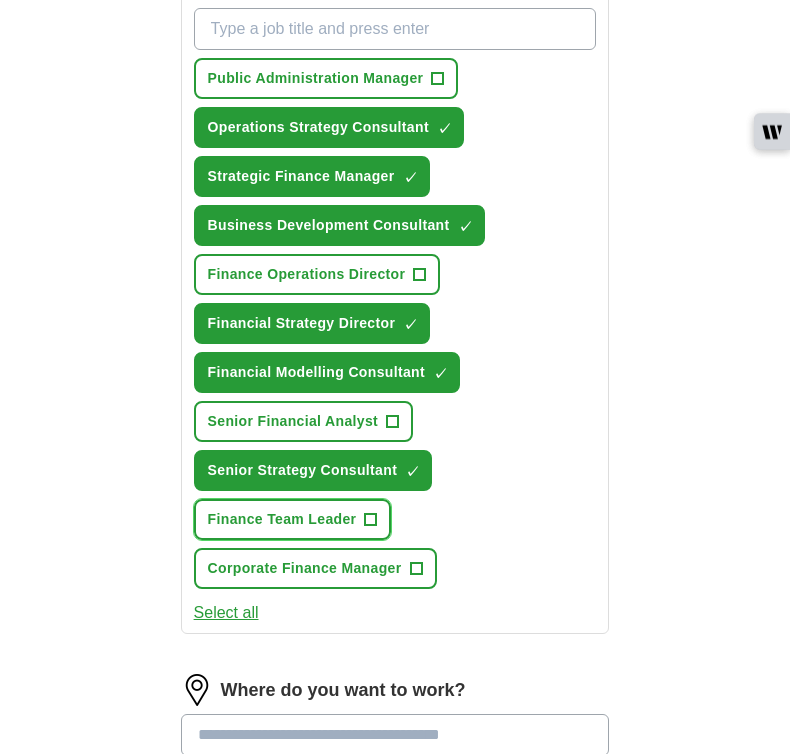 click on "+" at bounding box center [371, 520] 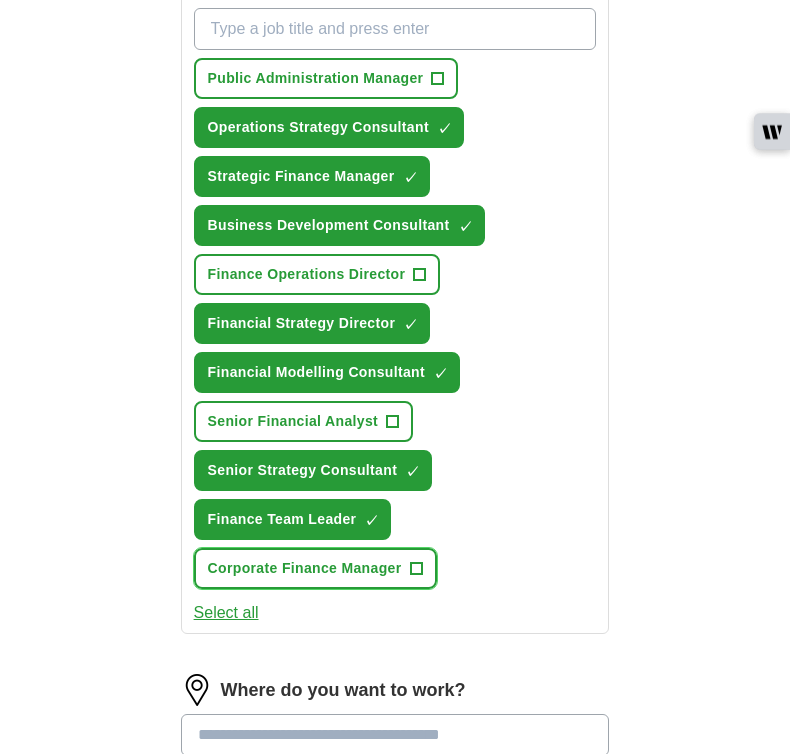 click on "Corporate Finance Manager +" at bounding box center (315, 568) 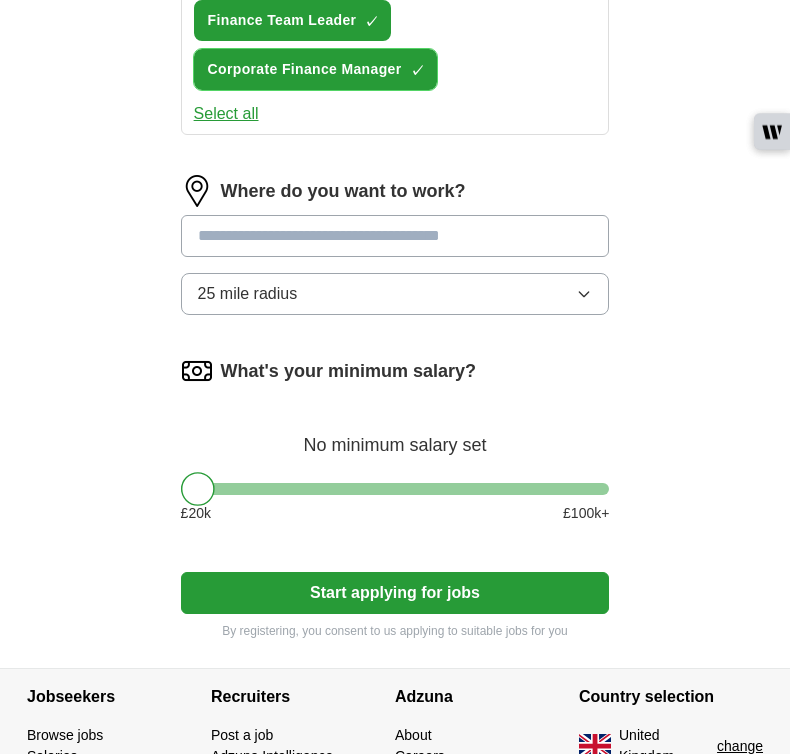 scroll, scrollTop: 1270, scrollLeft: 0, axis: vertical 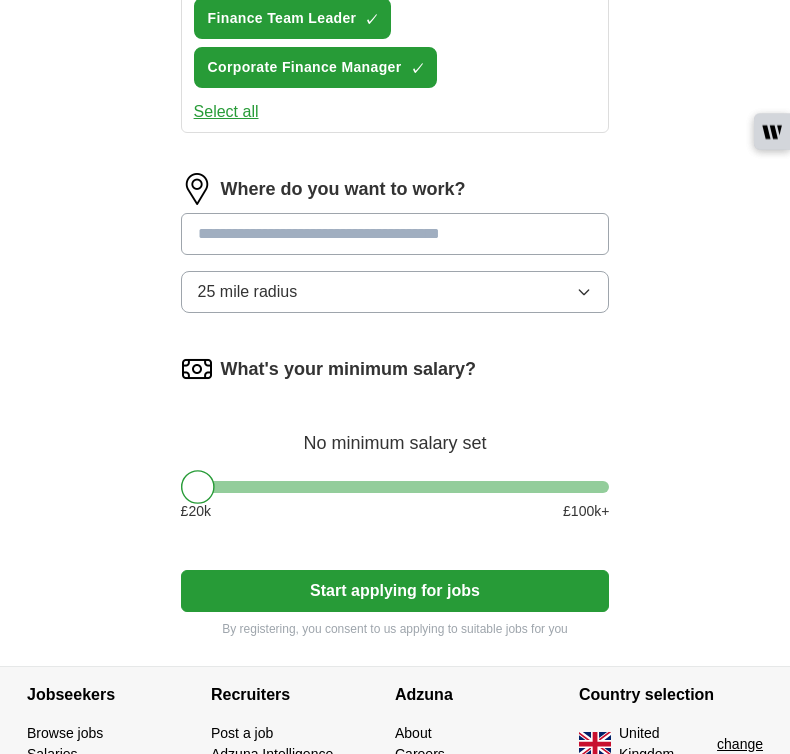 click at bounding box center (395, 234) 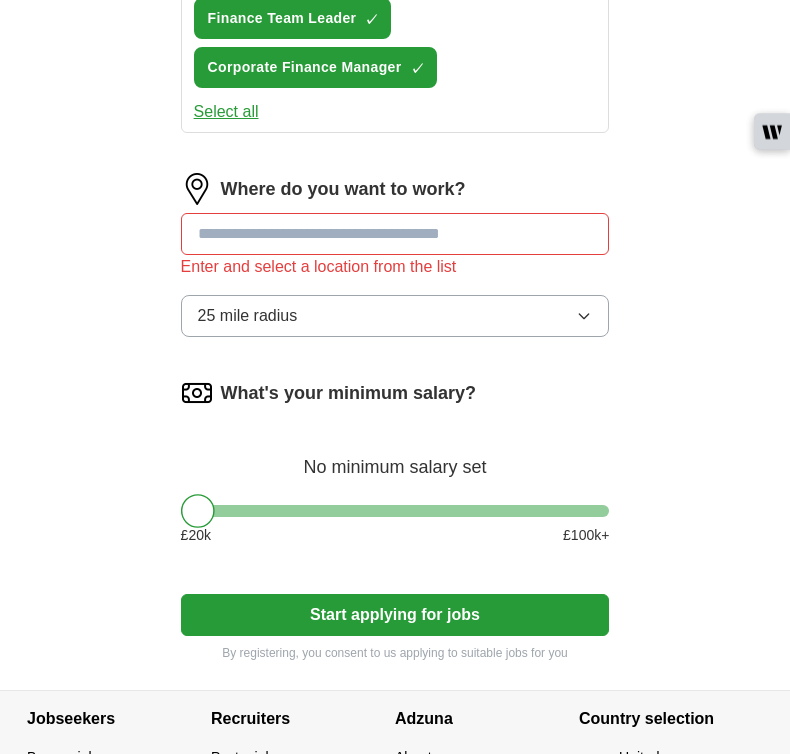 click on "Where do you want to work? Enter and select a location from the list 25 mile radius" at bounding box center [395, 263] 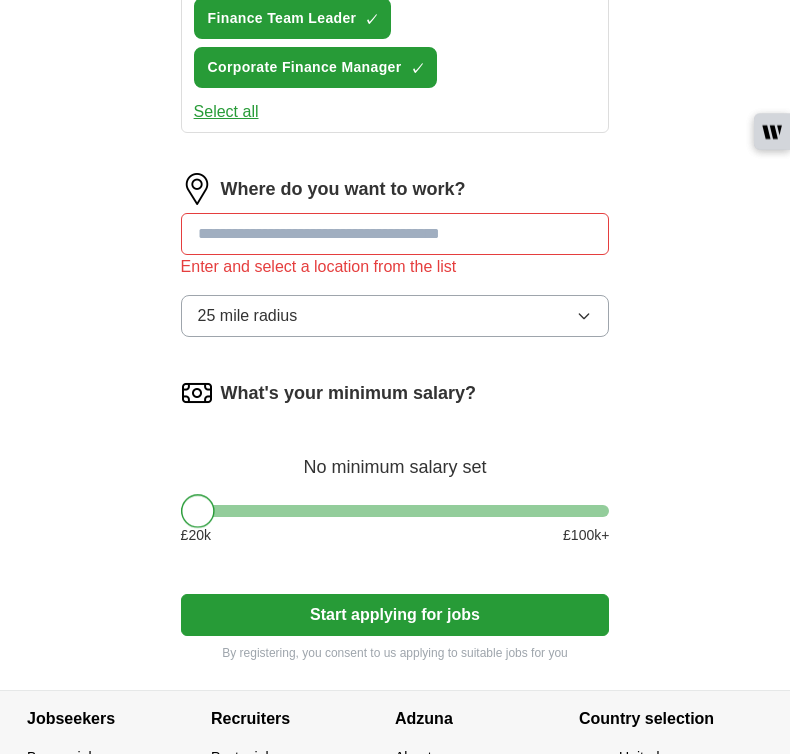 click at bounding box center (395, 234) 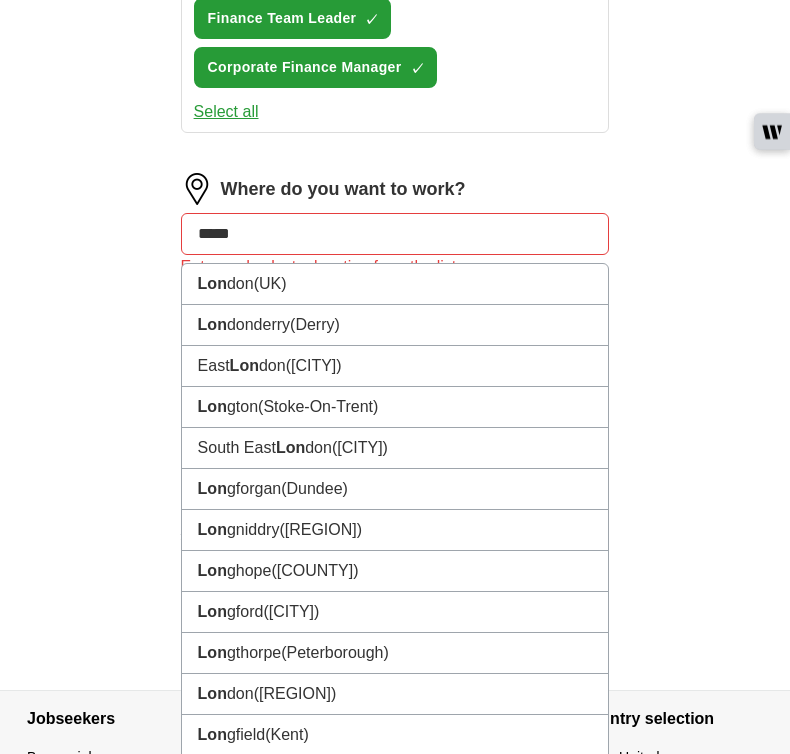 type on "******" 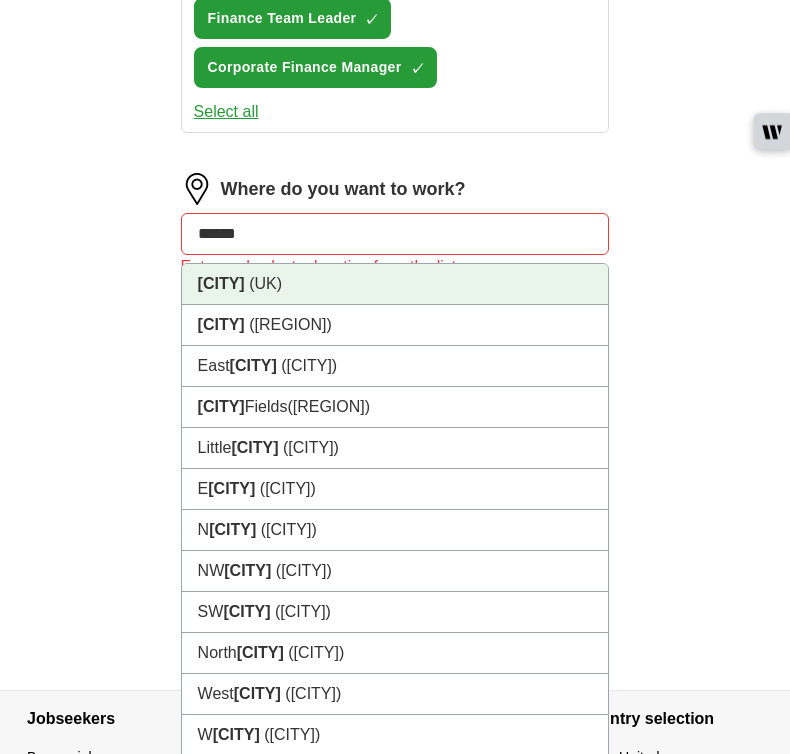 click on "(UK)" at bounding box center (265, 283) 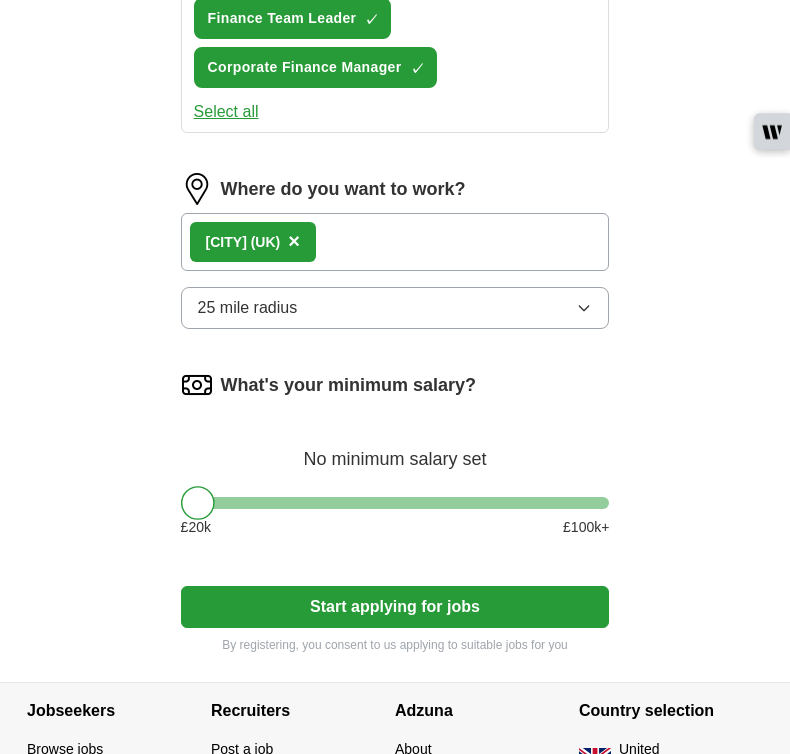 click on "25 mile radius" at bounding box center (395, 308) 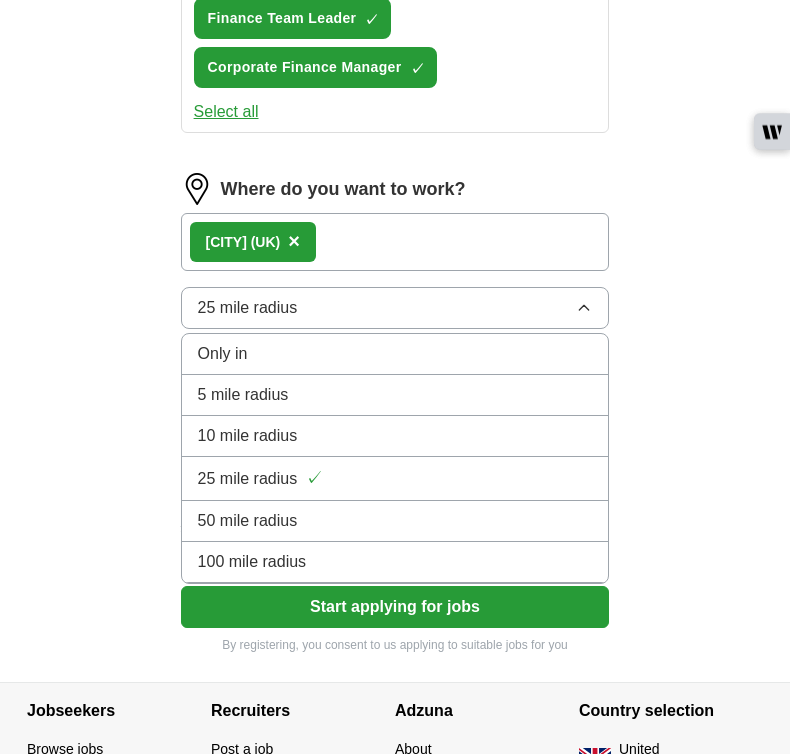 click on "100 mile radius" at bounding box center (395, 562) 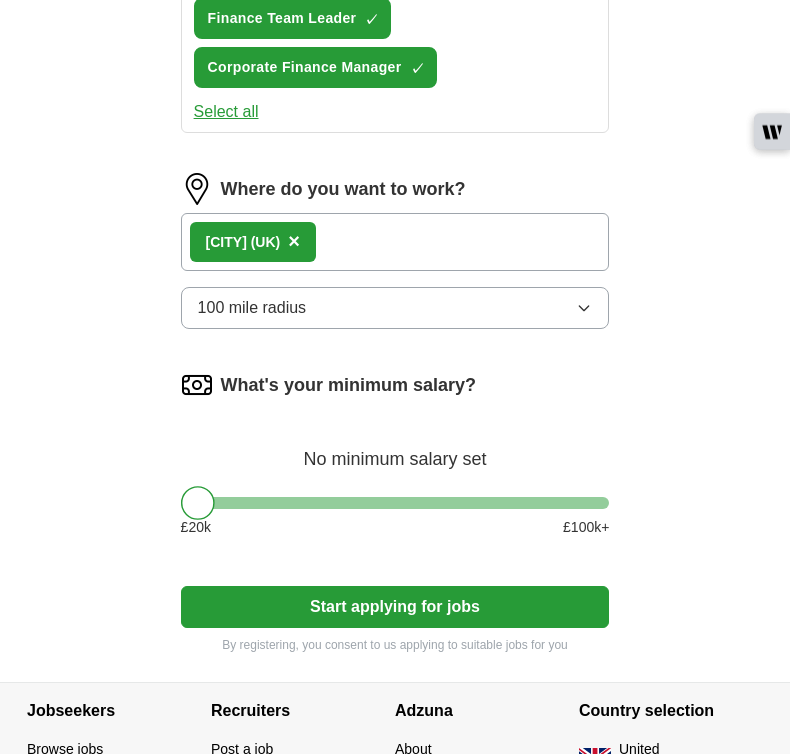 click on "Start applying for jobs" at bounding box center [395, 607] 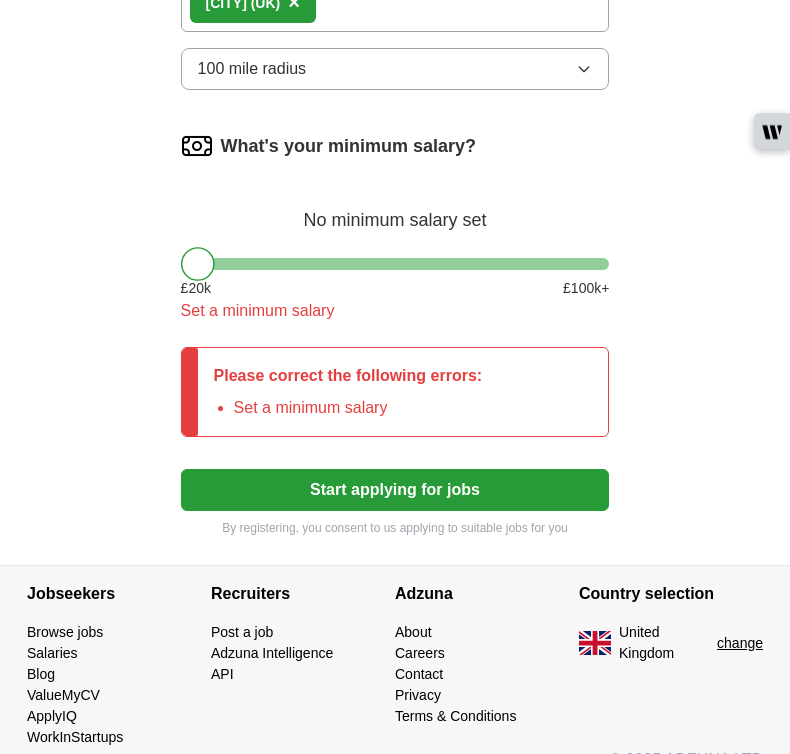 scroll, scrollTop: 1515, scrollLeft: 0, axis: vertical 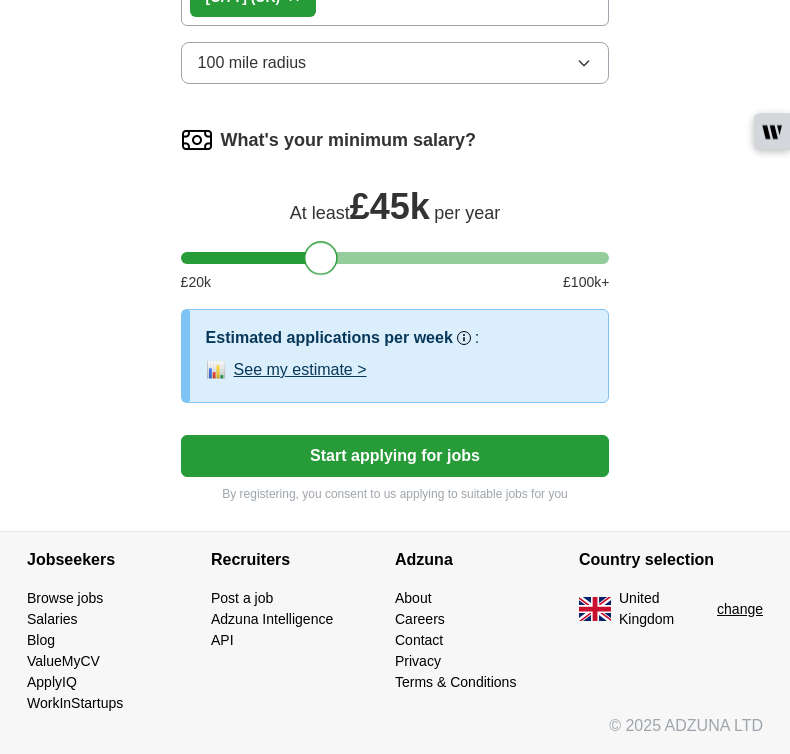 drag, startPoint x: 198, startPoint y: 263, endPoint x: 322, endPoint y: 261, distance: 124.01613 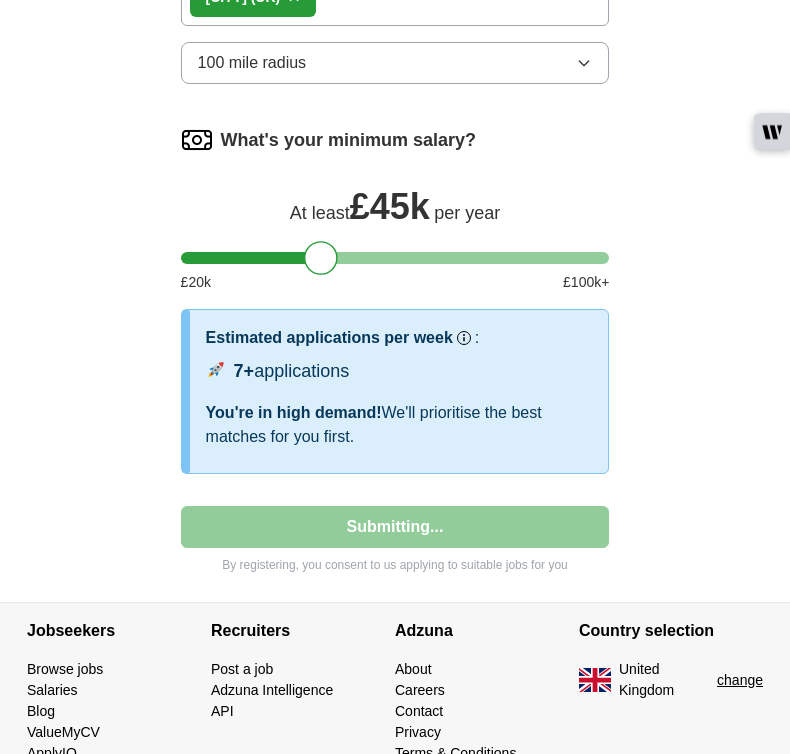 select on "**" 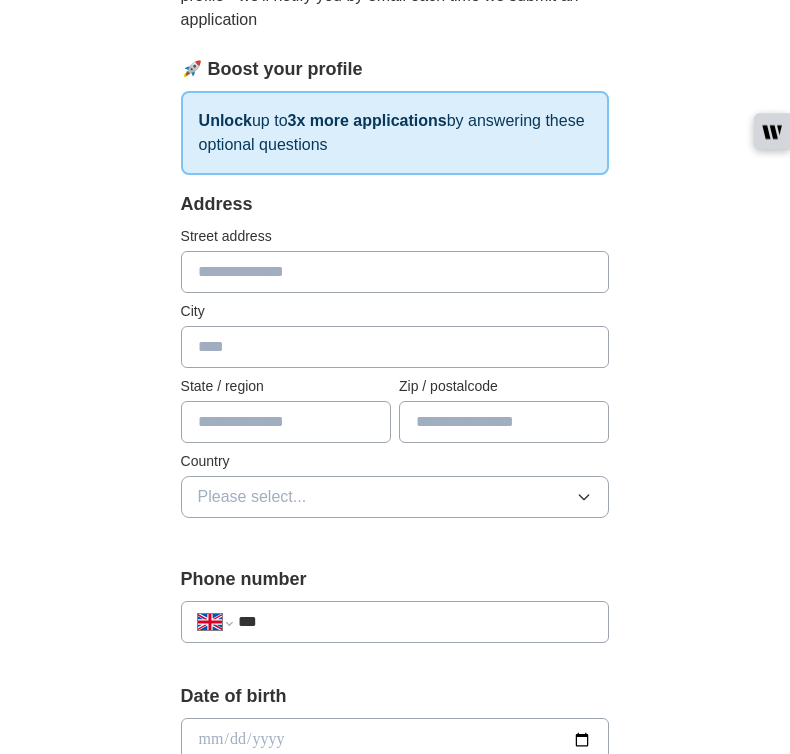 scroll, scrollTop: 282, scrollLeft: 0, axis: vertical 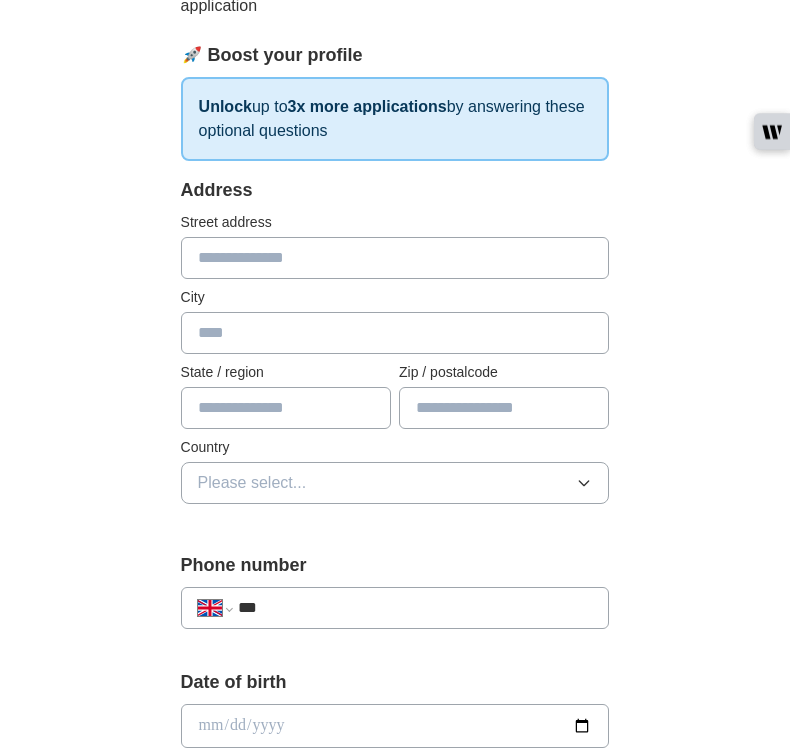 click at bounding box center [395, 258] 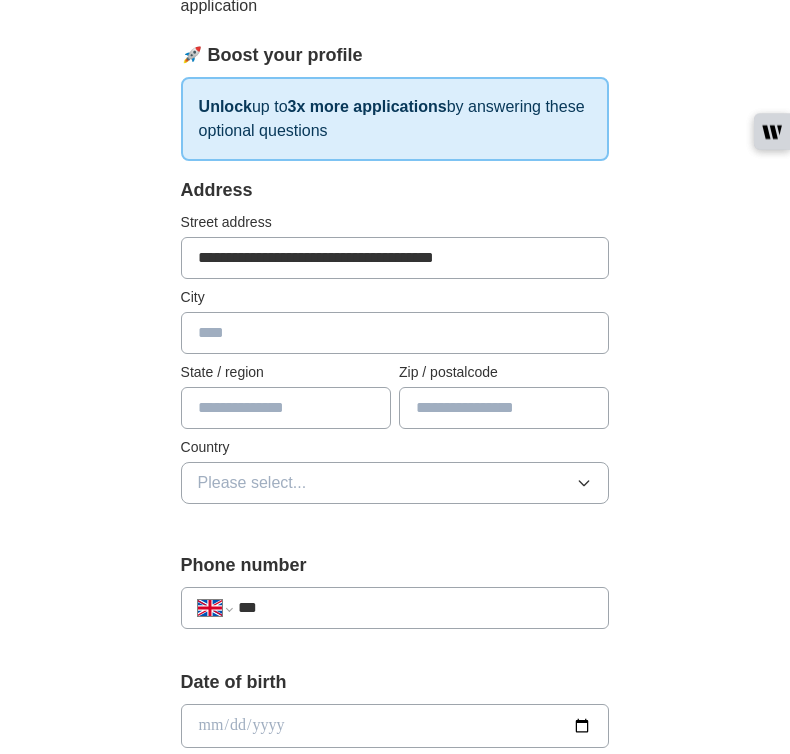 type on "**********" 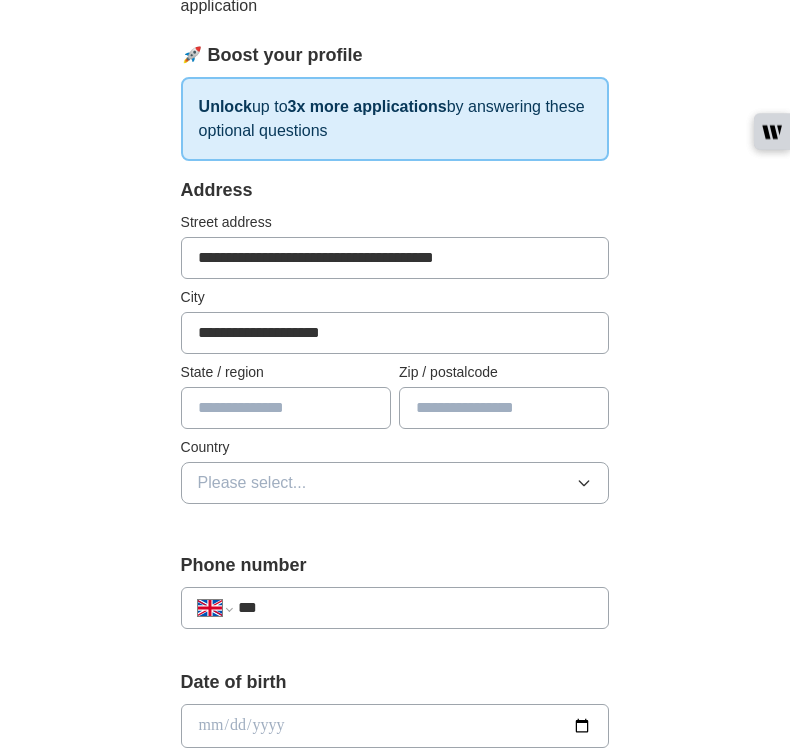 type on "******" 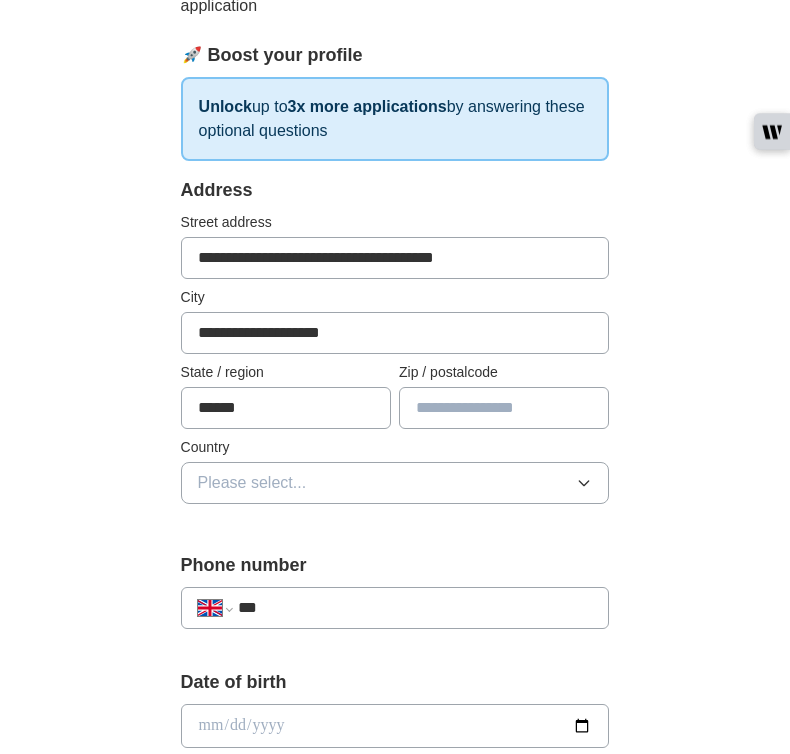 type on "*******" 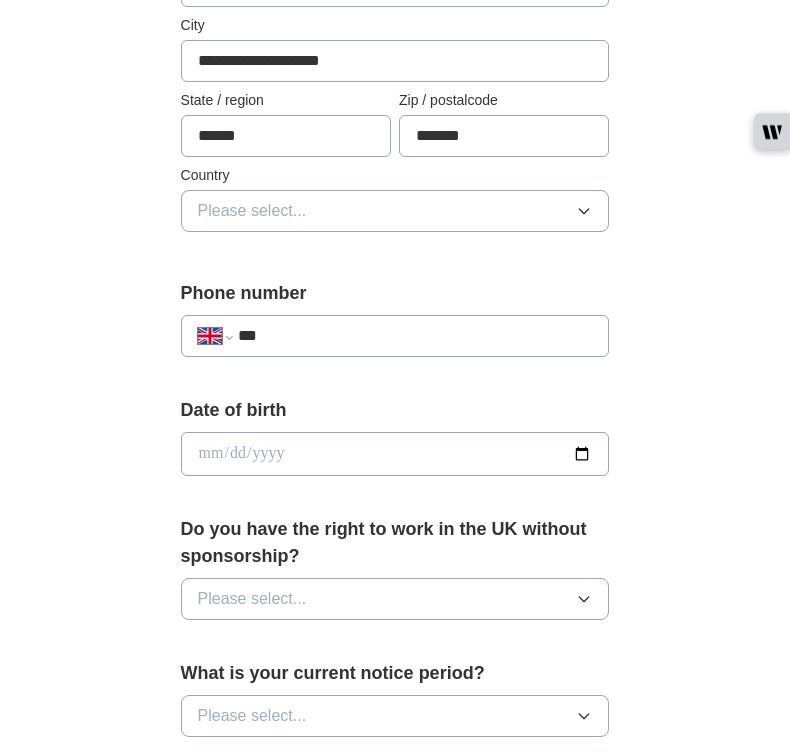 scroll, scrollTop: 567, scrollLeft: 0, axis: vertical 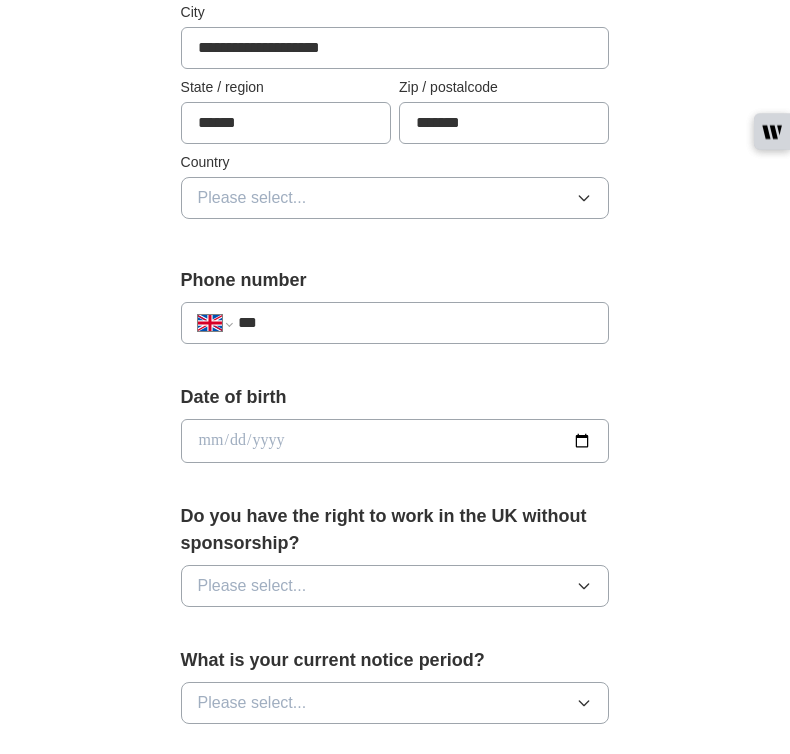 click on "Please select..." at bounding box center [395, 198] 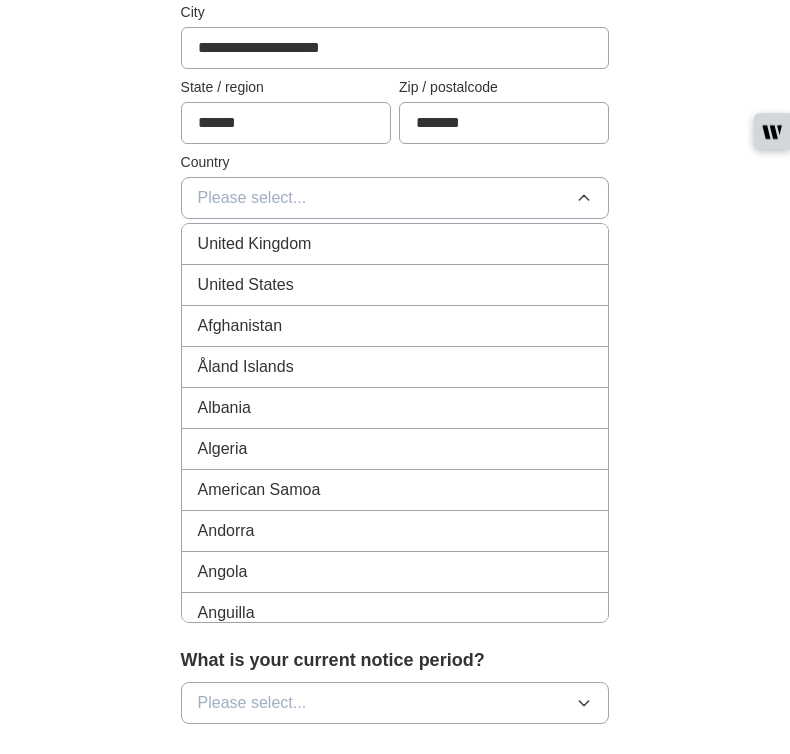 click on "United Kingdom" at bounding box center (395, 244) 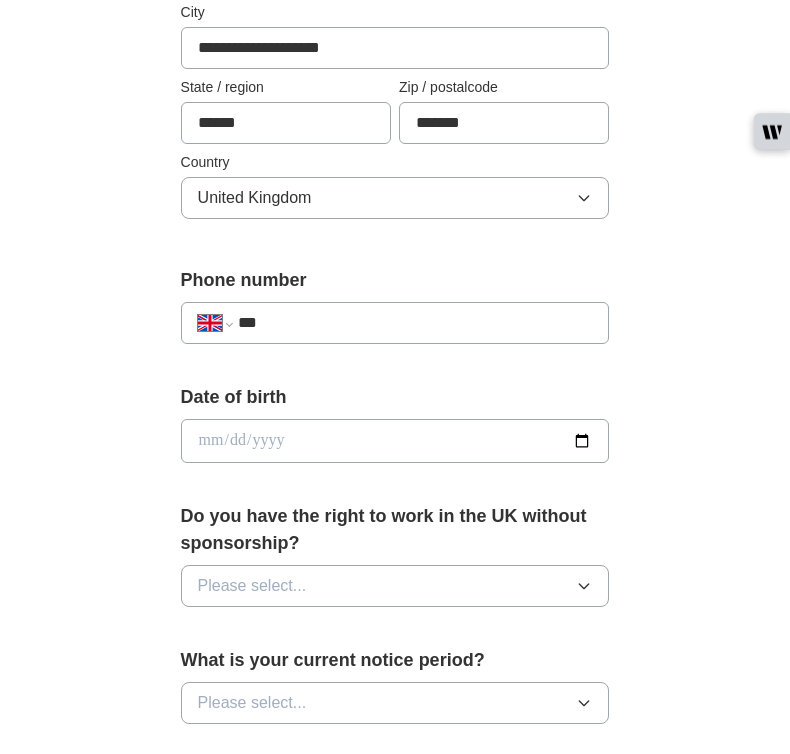 click on "**********" at bounding box center [395, 323] 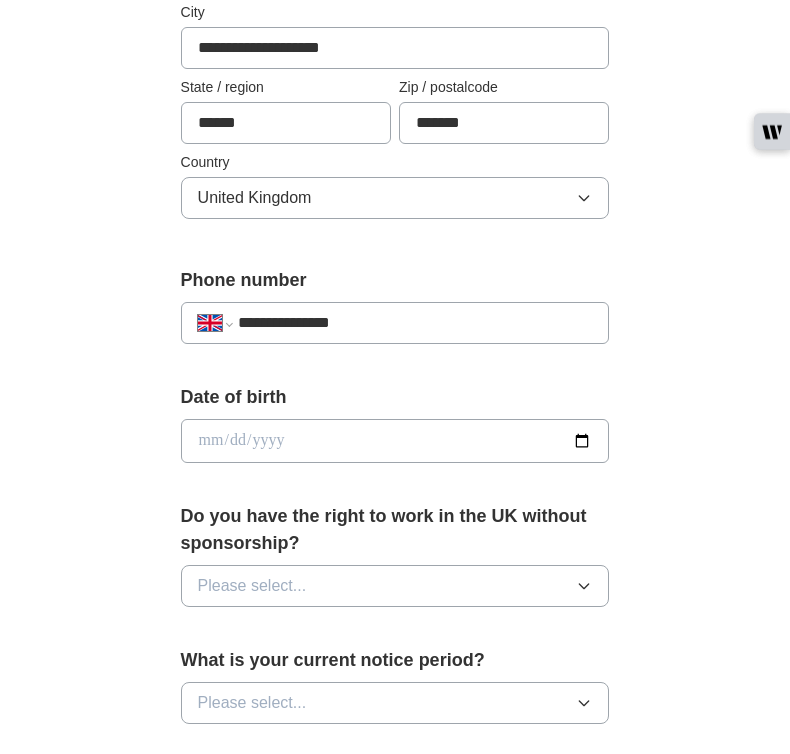 click at bounding box center (395, 441) 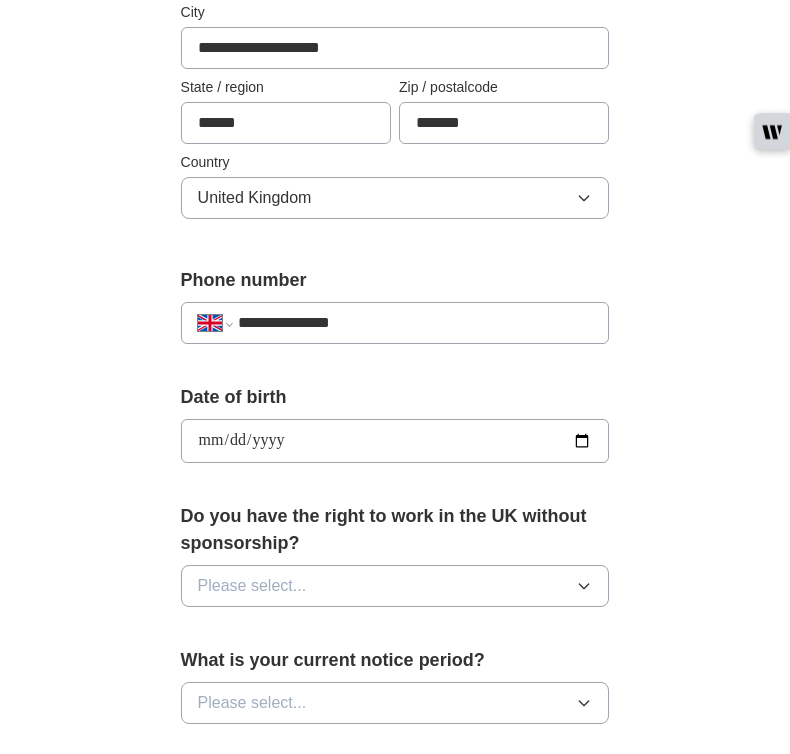 type on "**********" 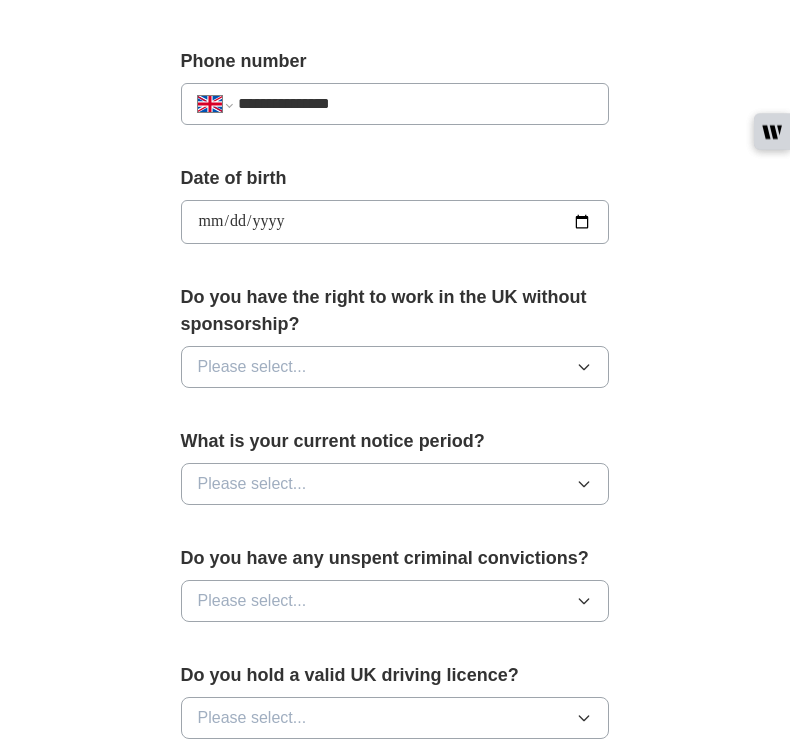 scroll, scrollTop: 893, scrollLeft: 0, axis: vertical 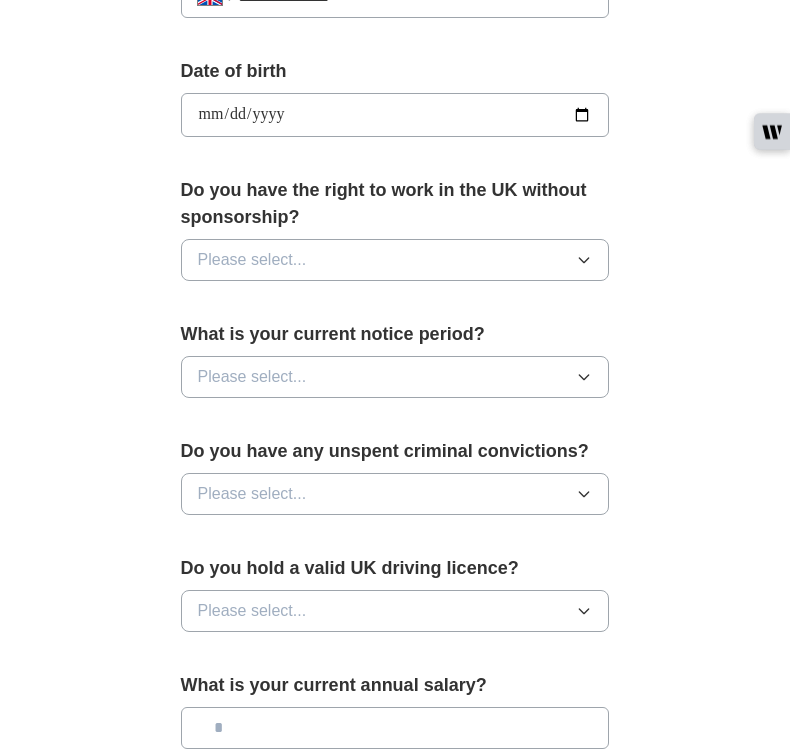 click on "Please select..." at bounding box center (395, 260) 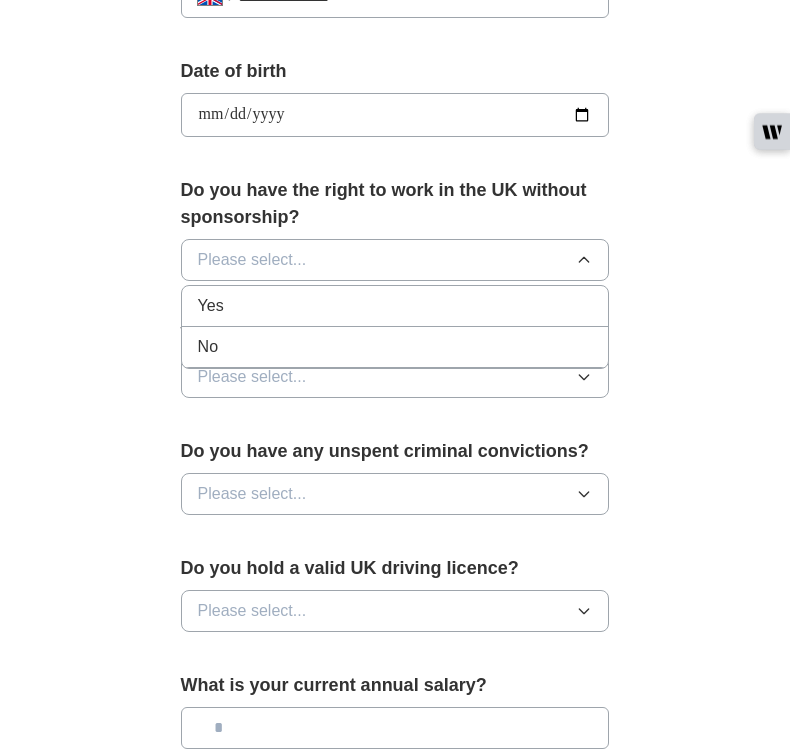click on "Yes" at bounding box center (395, 306) 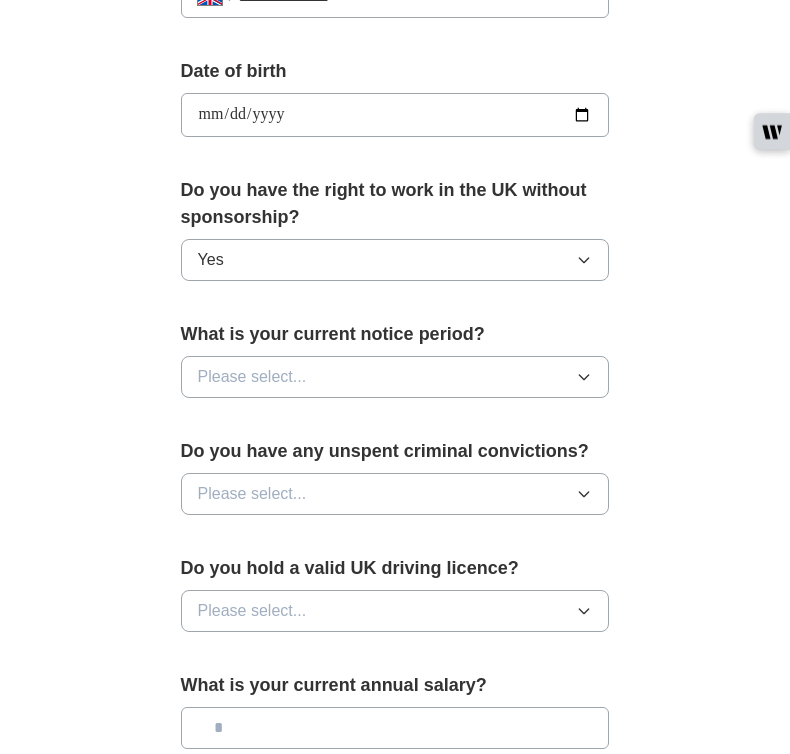 click on "Please select..." at bounding box center [395, 377] 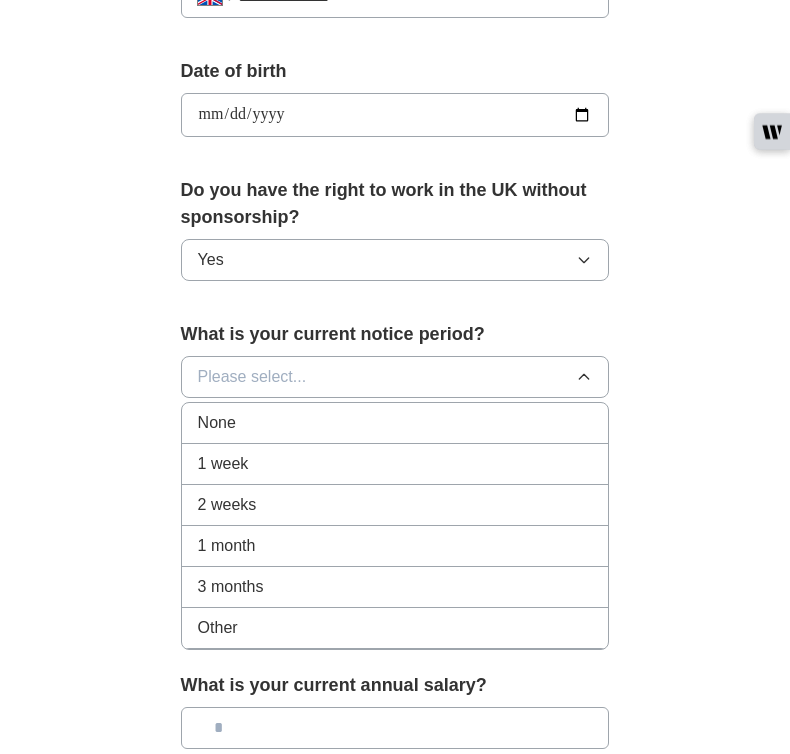 click on "1 month" at bounding box center (395, 546) 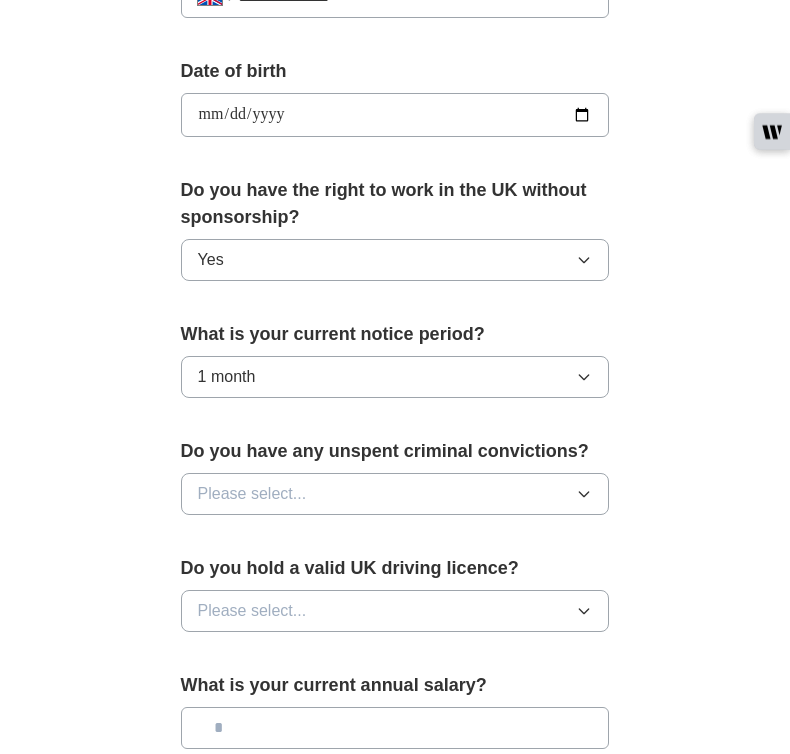 click on "Please select..." at bounding box center (395, 494) 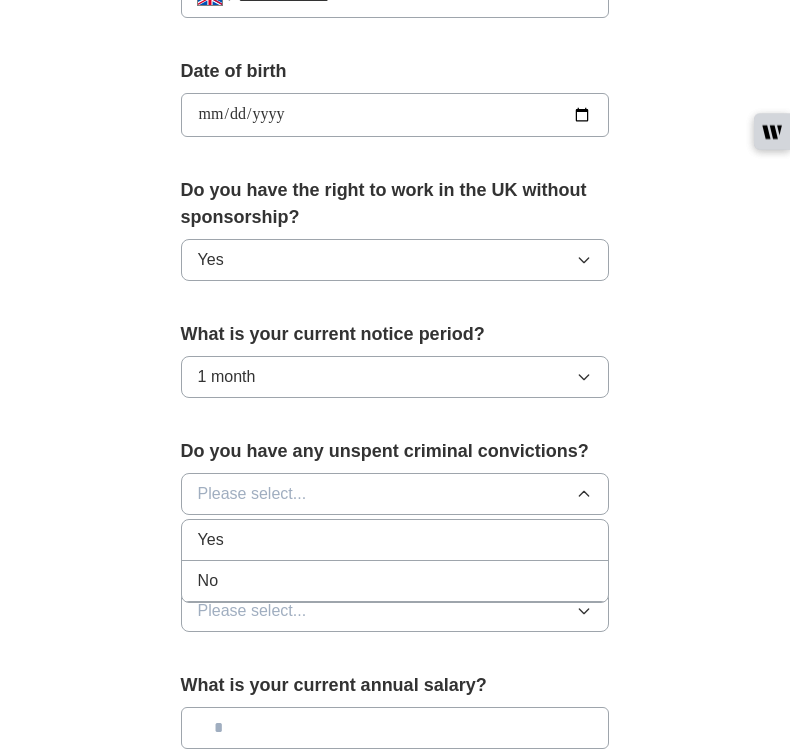 click on "No" at bounding box center [395, 581] 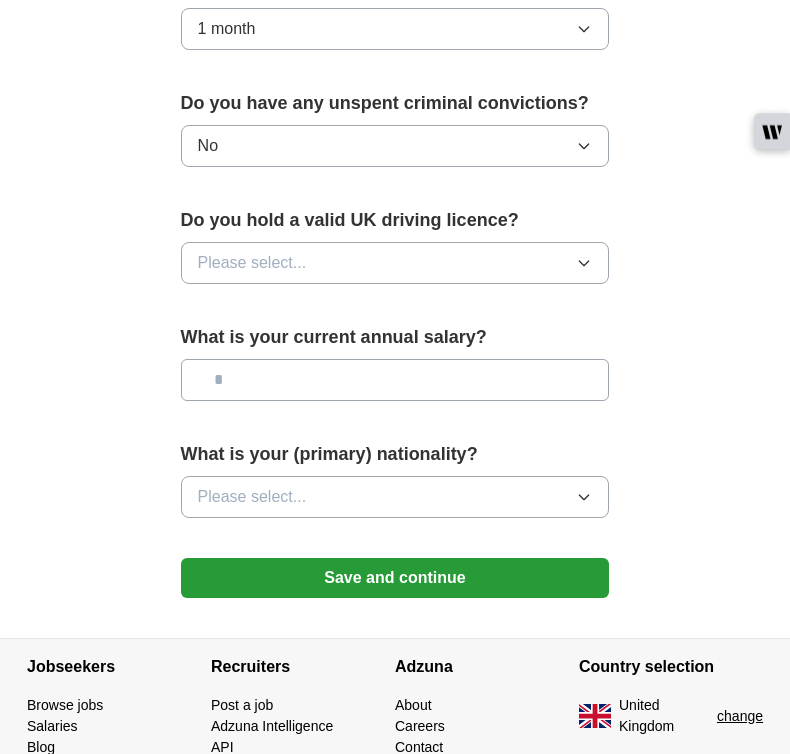 scroll, scrollTop: 1243, scrollLeft: 0, axis: vertical 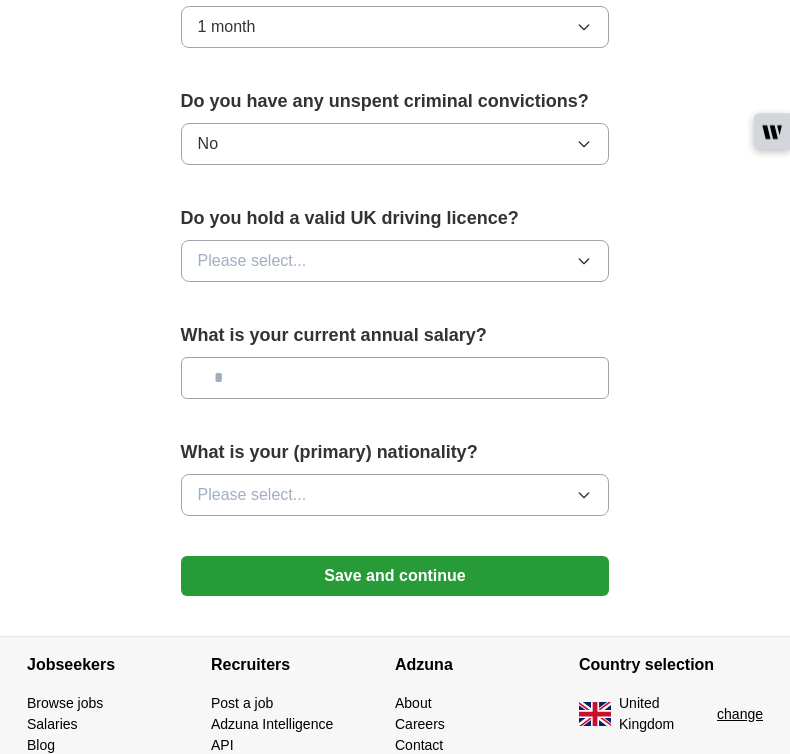 click on "Please select..." at bounding box center (395, 261) 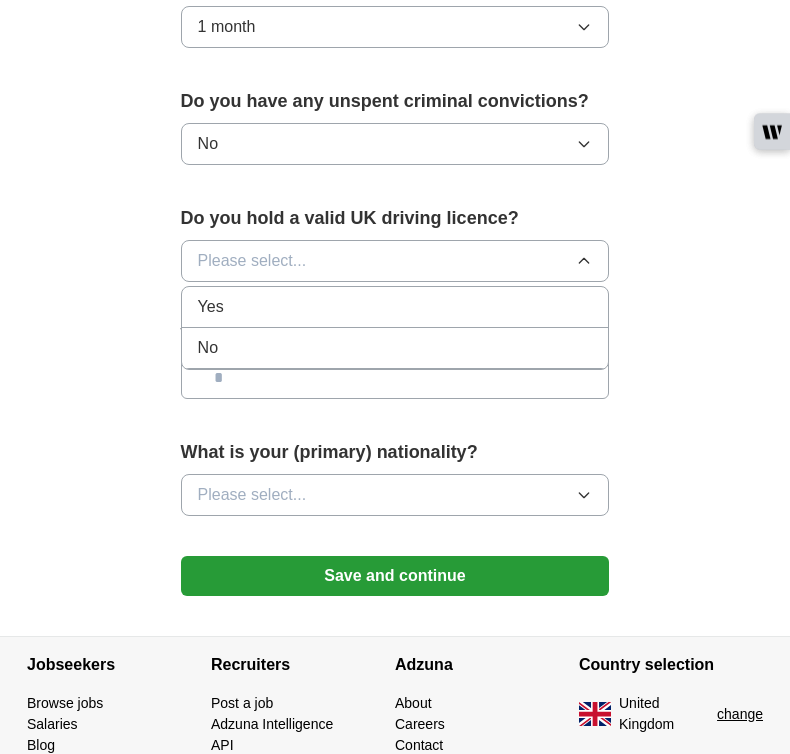 click on "Yes" at bounding box center [395, 307] 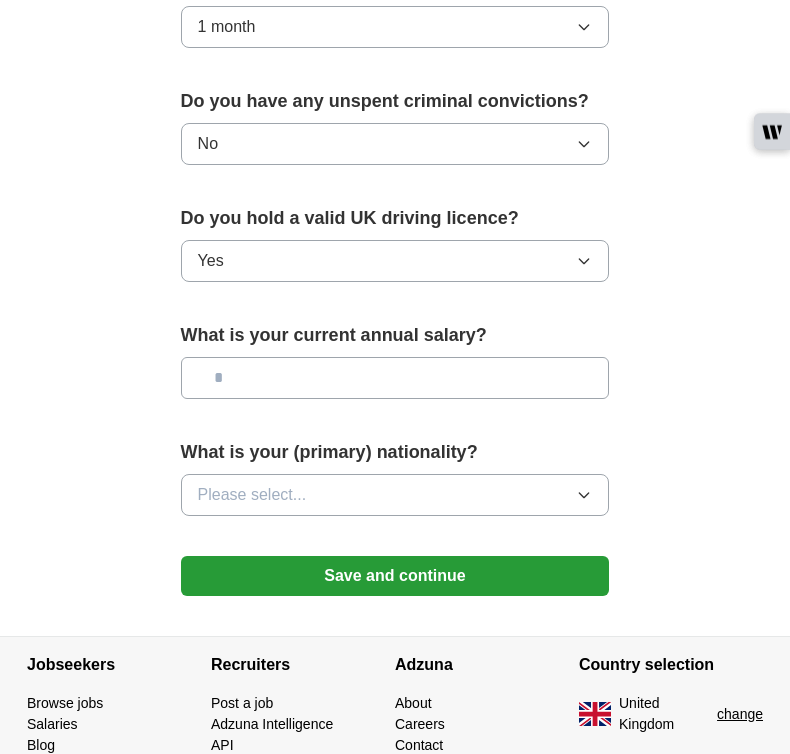 click at bounding box center [395, 378] 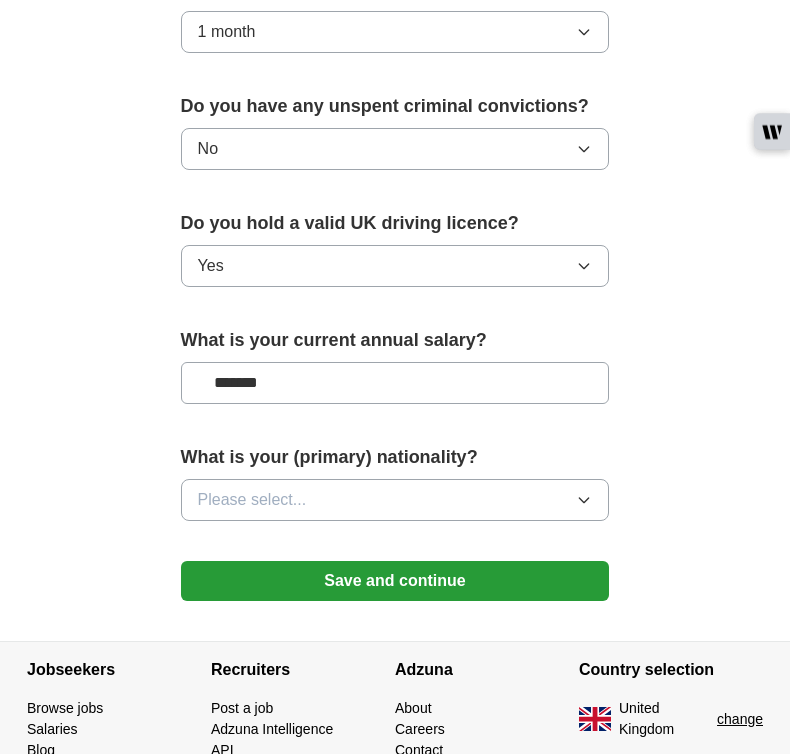 scroll, scrollTop: 1348, scrollLeft: 0, axis: vertical 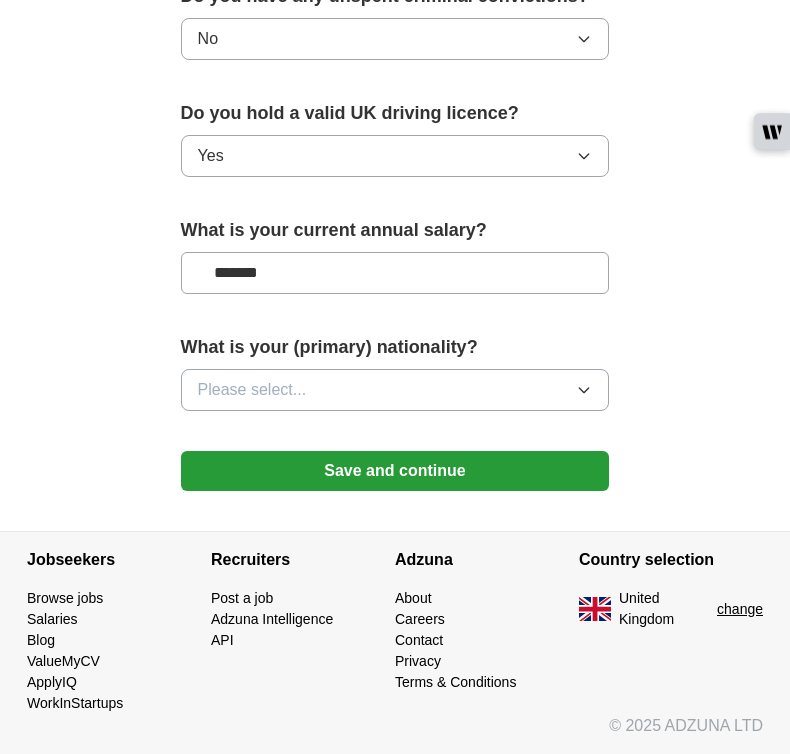 type on "*******" 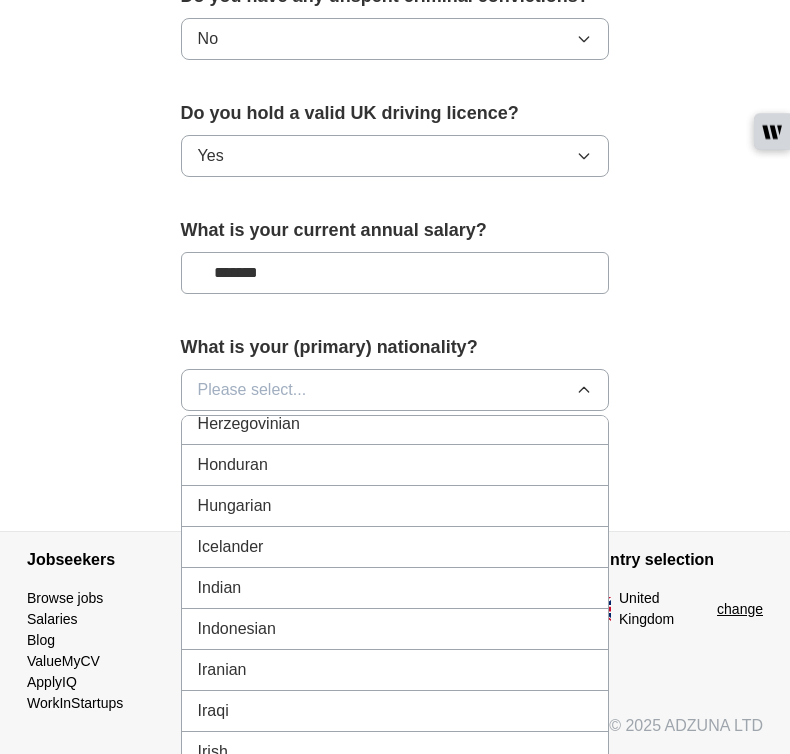 scroll, scrollTop: 3135, scrollLeft: 0, axis: vertical 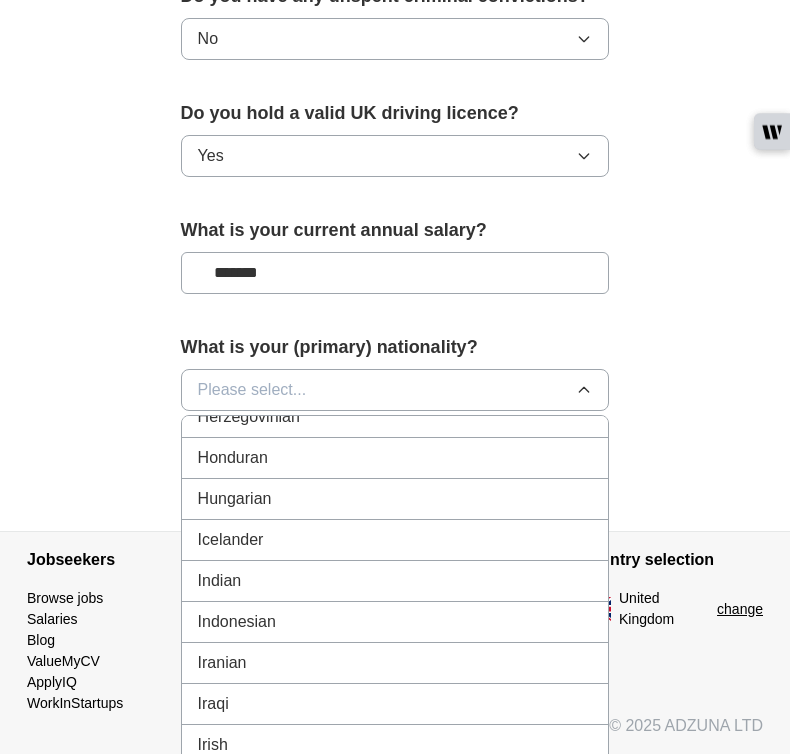 click on "Indian" at bounding box center (395, 581) 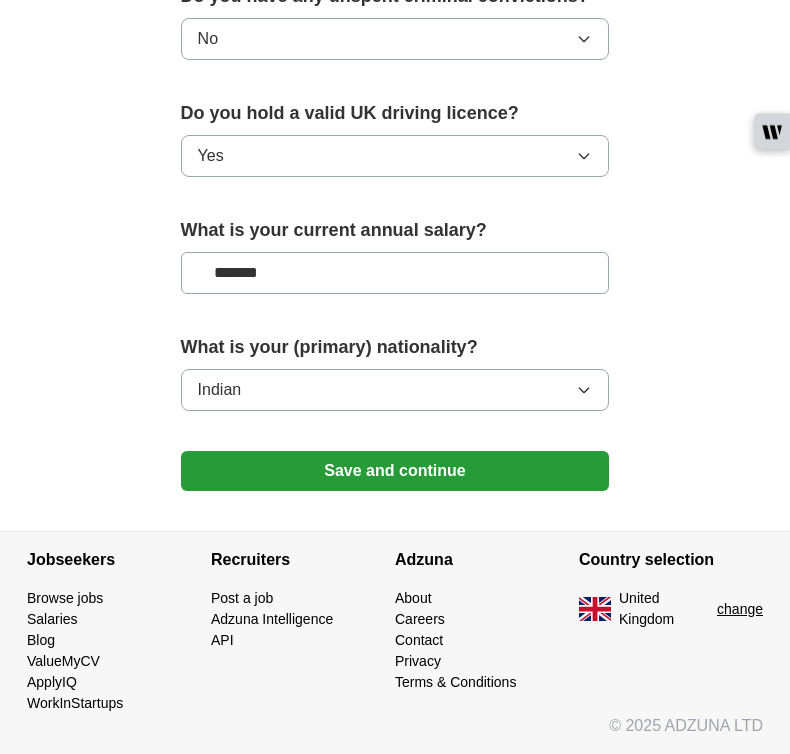 click on "Save and continue" at bounding box center [395, 471] 